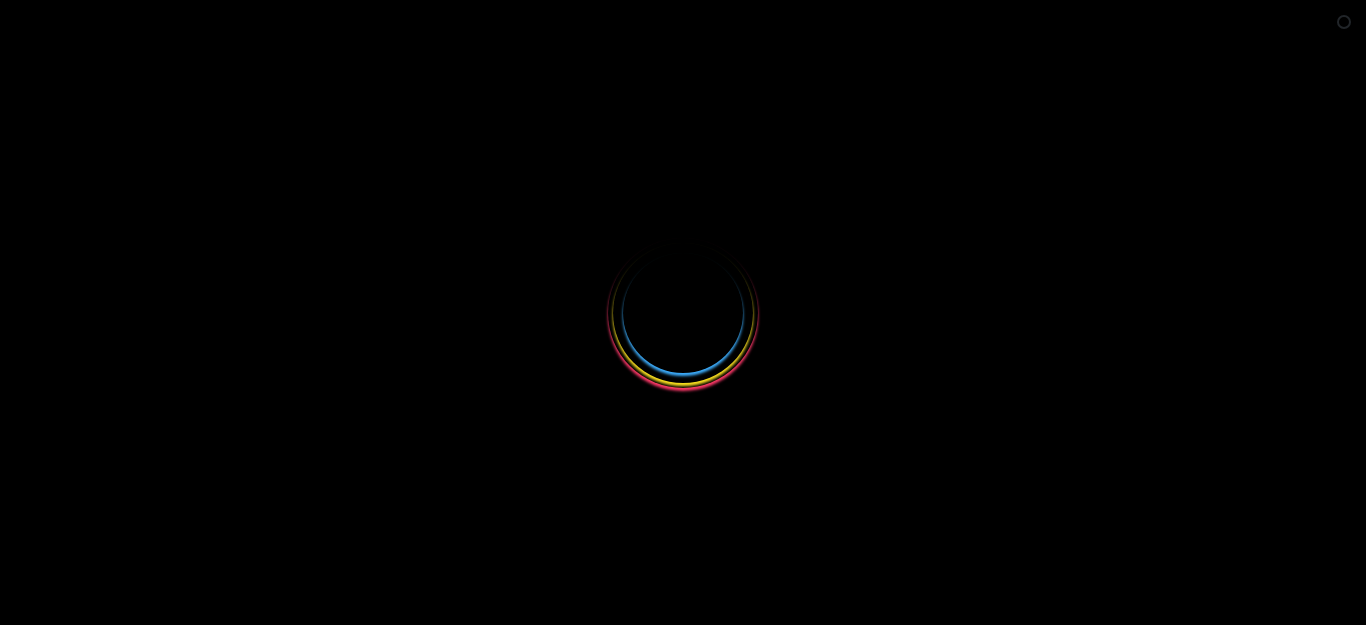 scroll, scrollTop: 0, scrollLeft: 0, axis: both 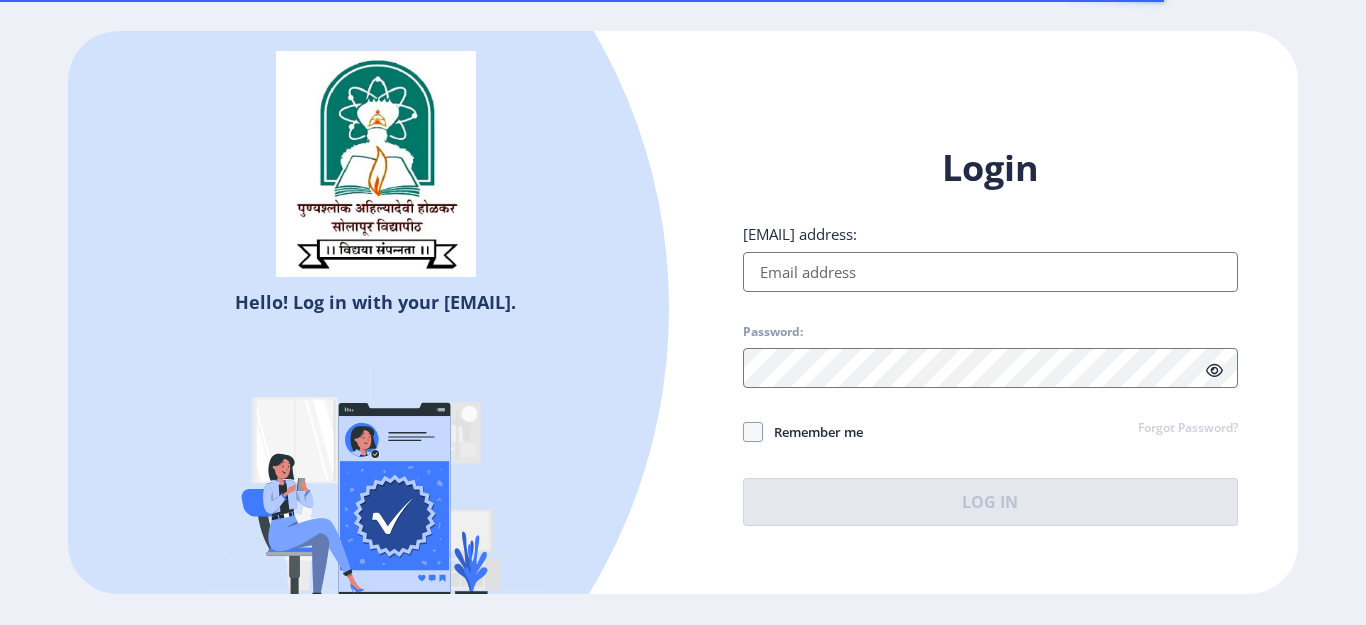 click on "[EMAIL] address:" at bounding box center (990, 272) 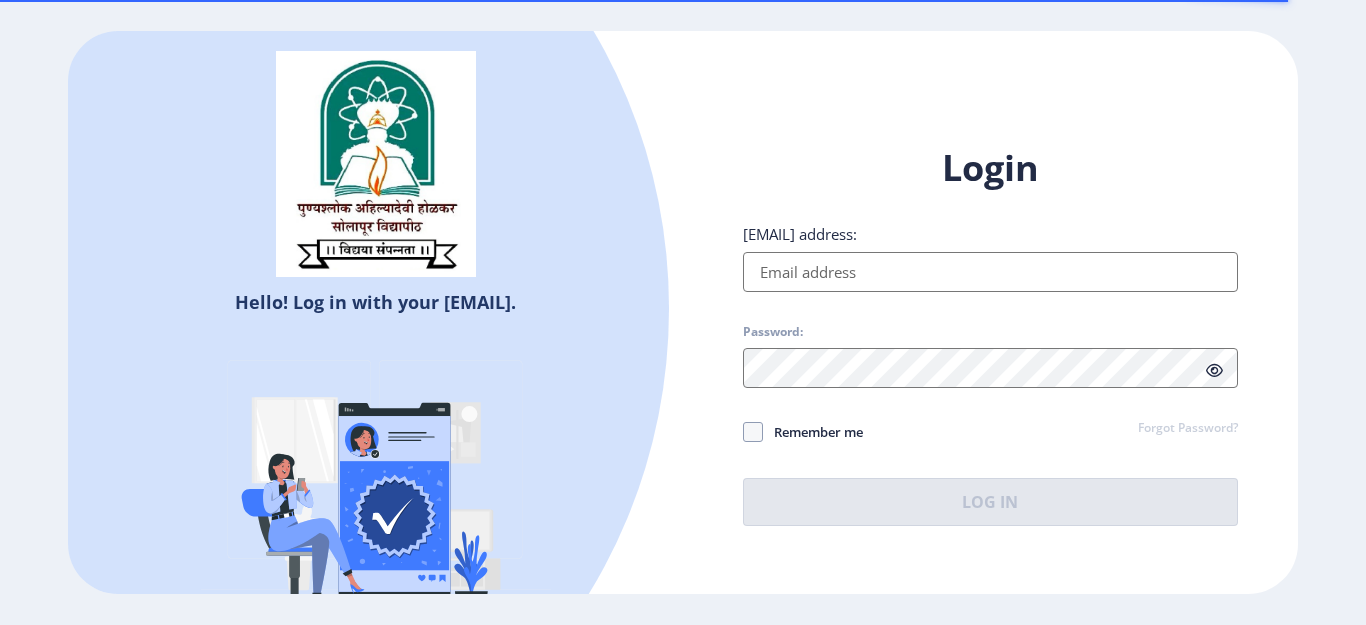 click on "[EMAIL] address:" at bounding box center (990, 272) 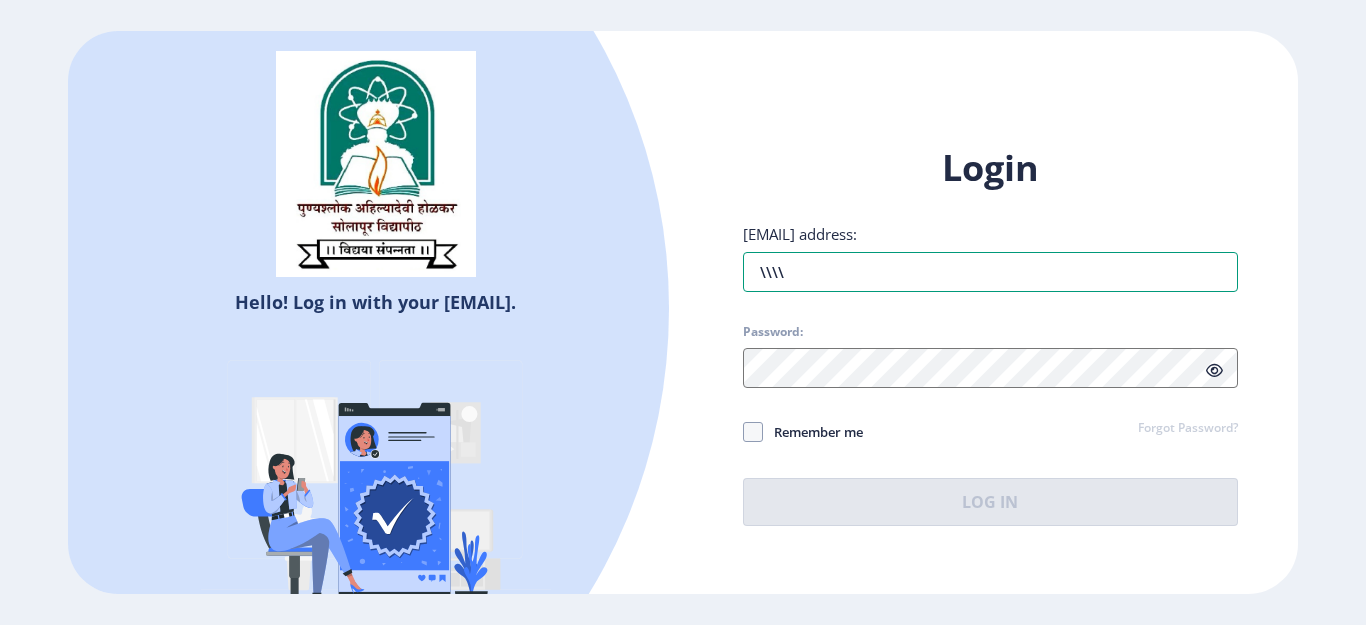 scroll, scrollTop: 0, scrollLeft: 0, axis: both 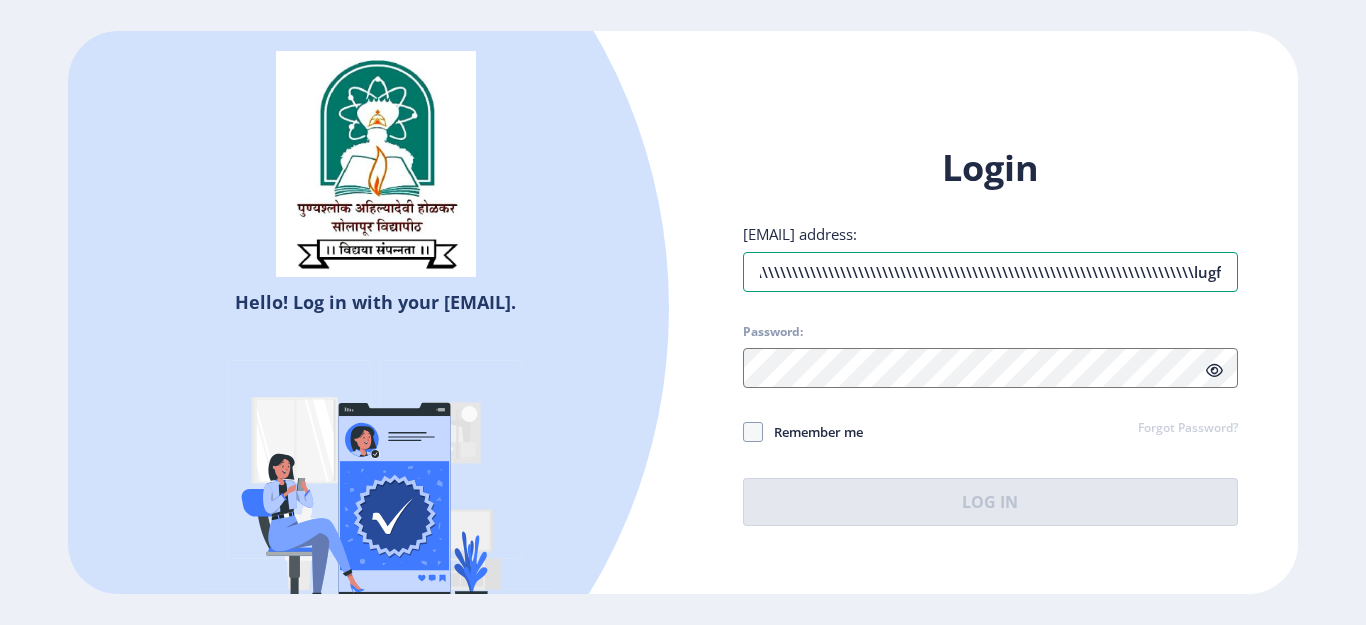 type on "\\\\\\\\\\\\\\\\\\\\\\\\\\\\\\\\\\\\\\\\\\\\\\\\\\\\\\\\\\\\\\\\\\\\\\\\\\\\\\\\\\\\\\\\\\\lugfd" 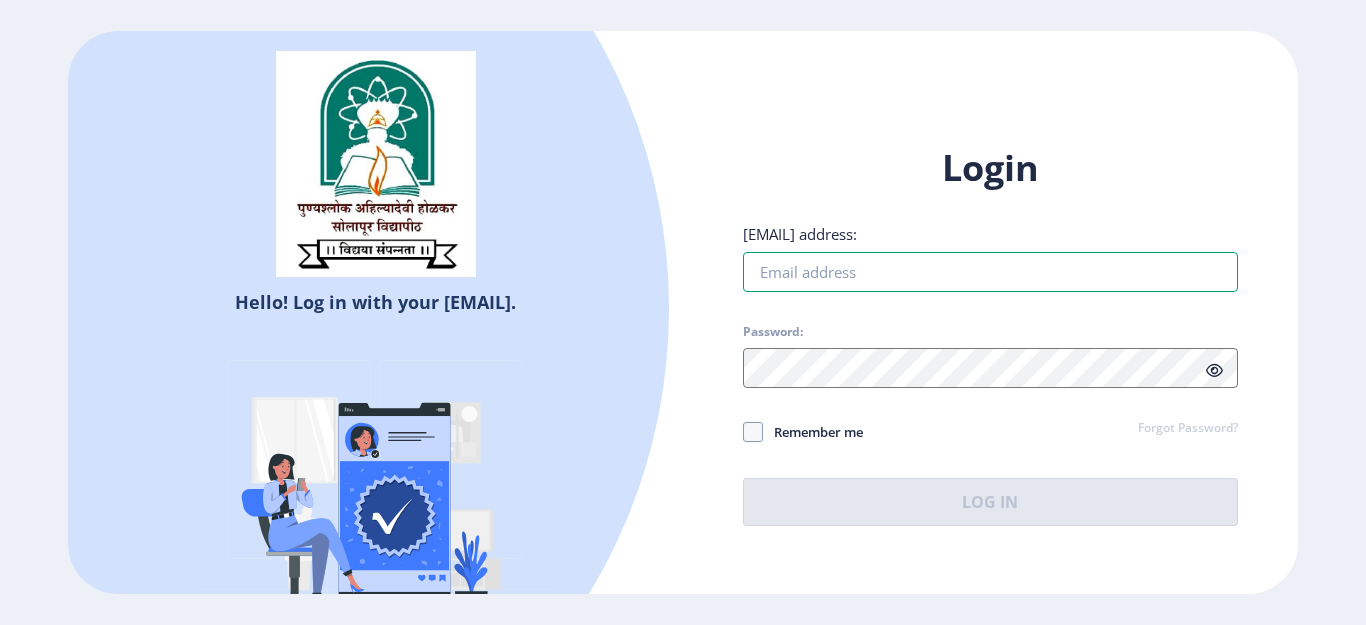 scroll, scrollTop: 0, scrollLeft: 0, axis: both 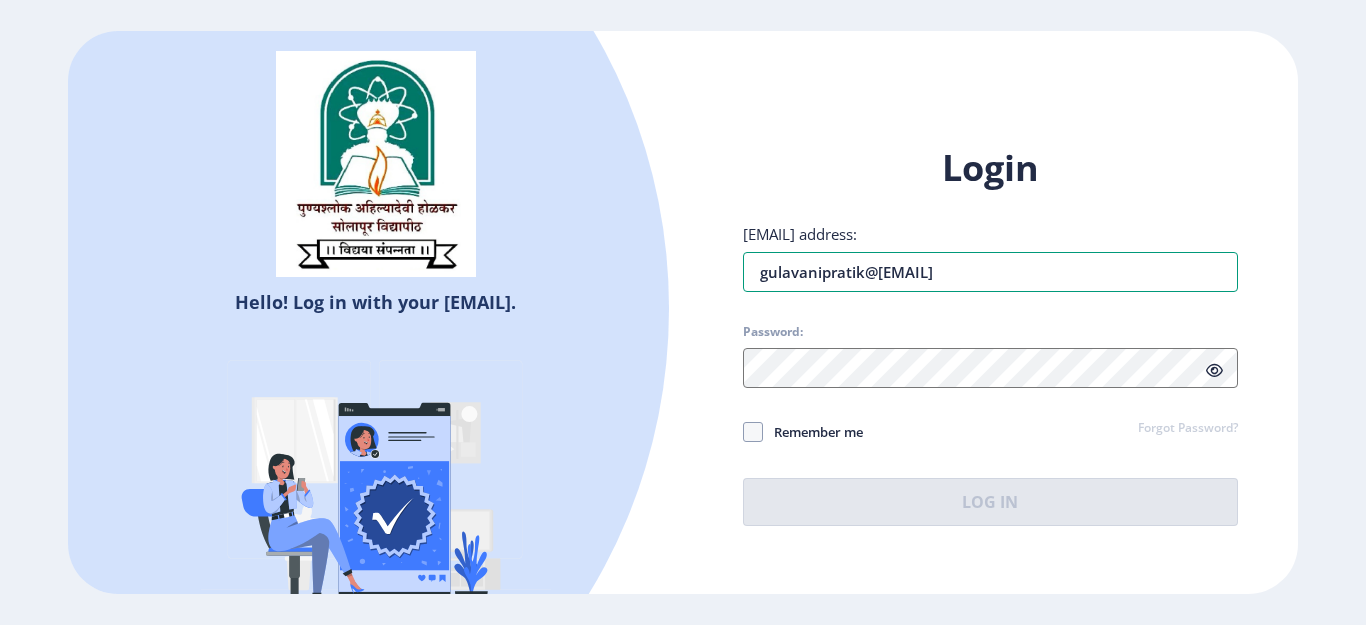 type on "gulavanipratik@[EMAIL]" 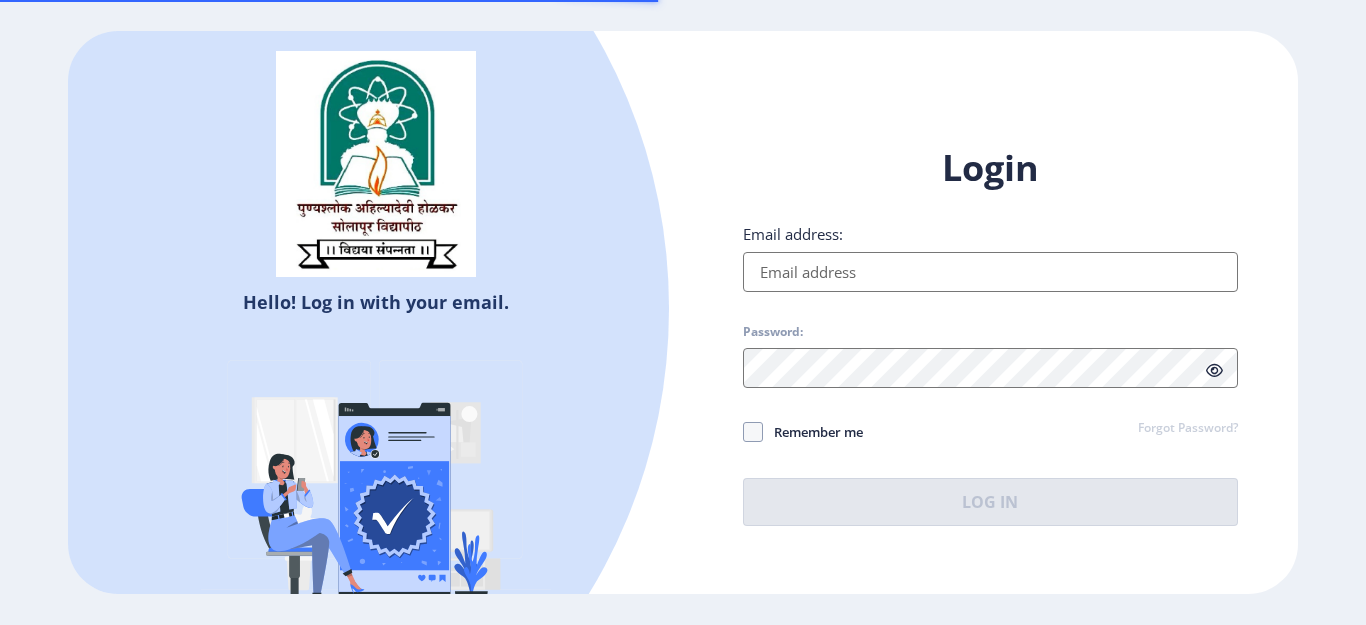 scroll, scrollTop: 0, scrollLeft: 0, axis: both 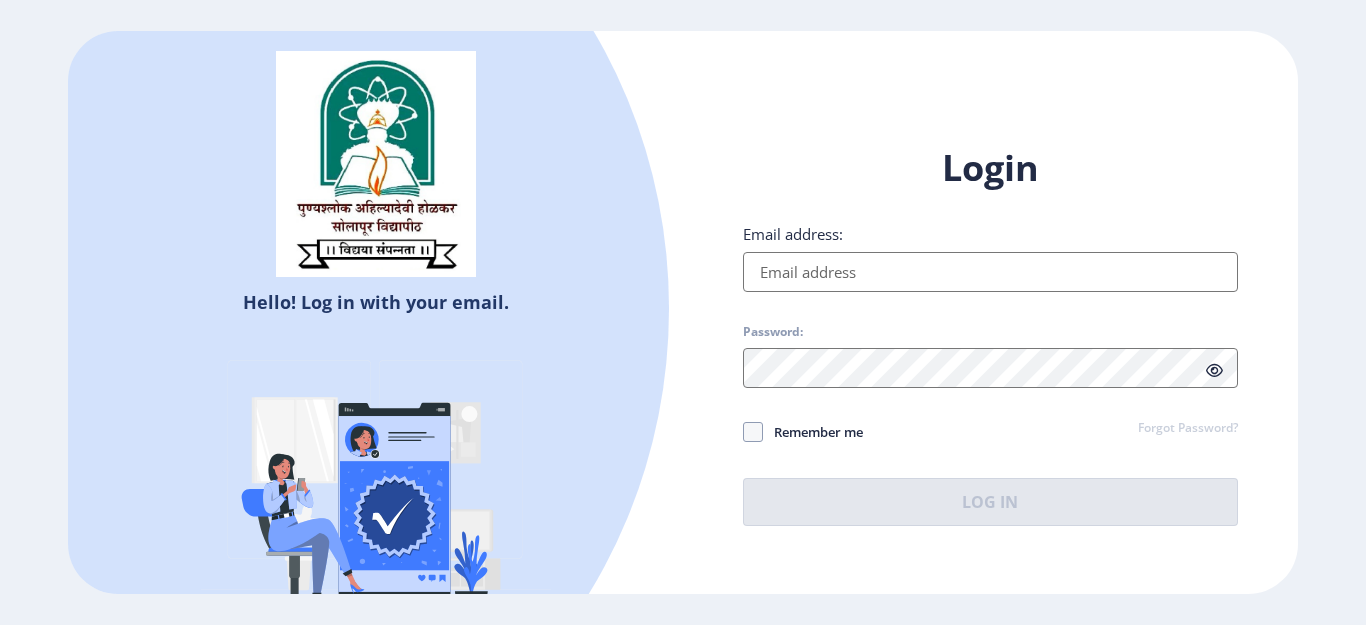 click on "Email address:" at bounding box center (990, 272) 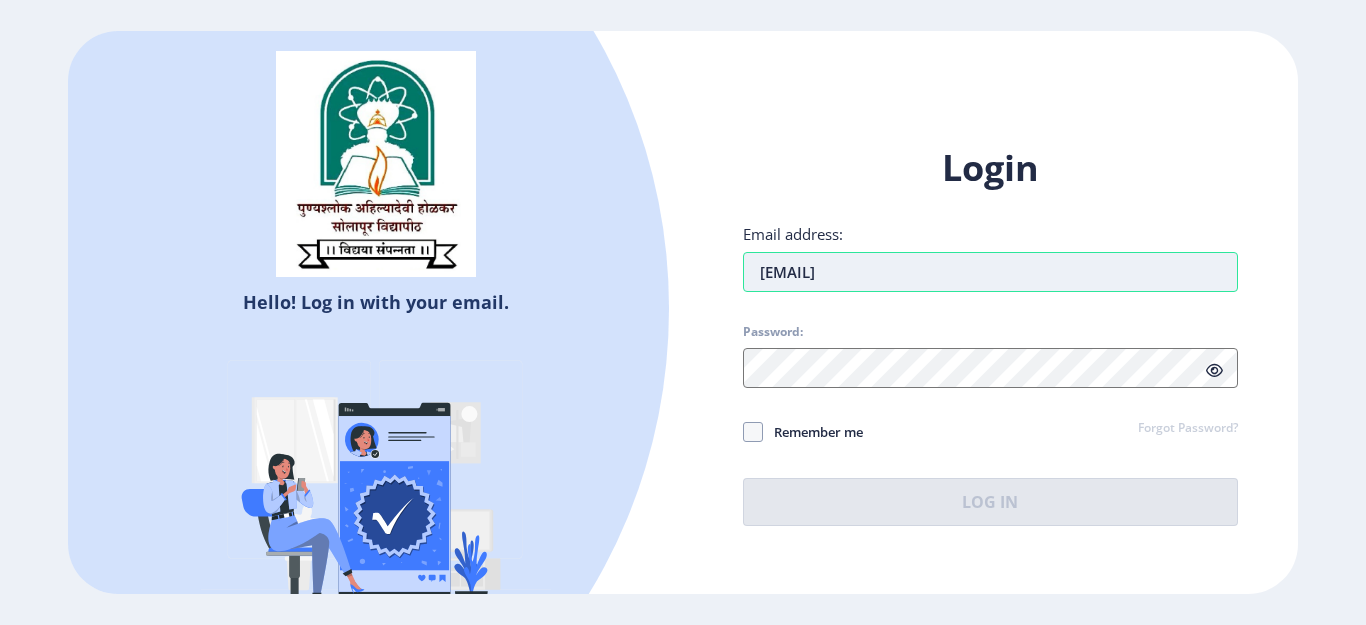 type on "[EMAIL]" 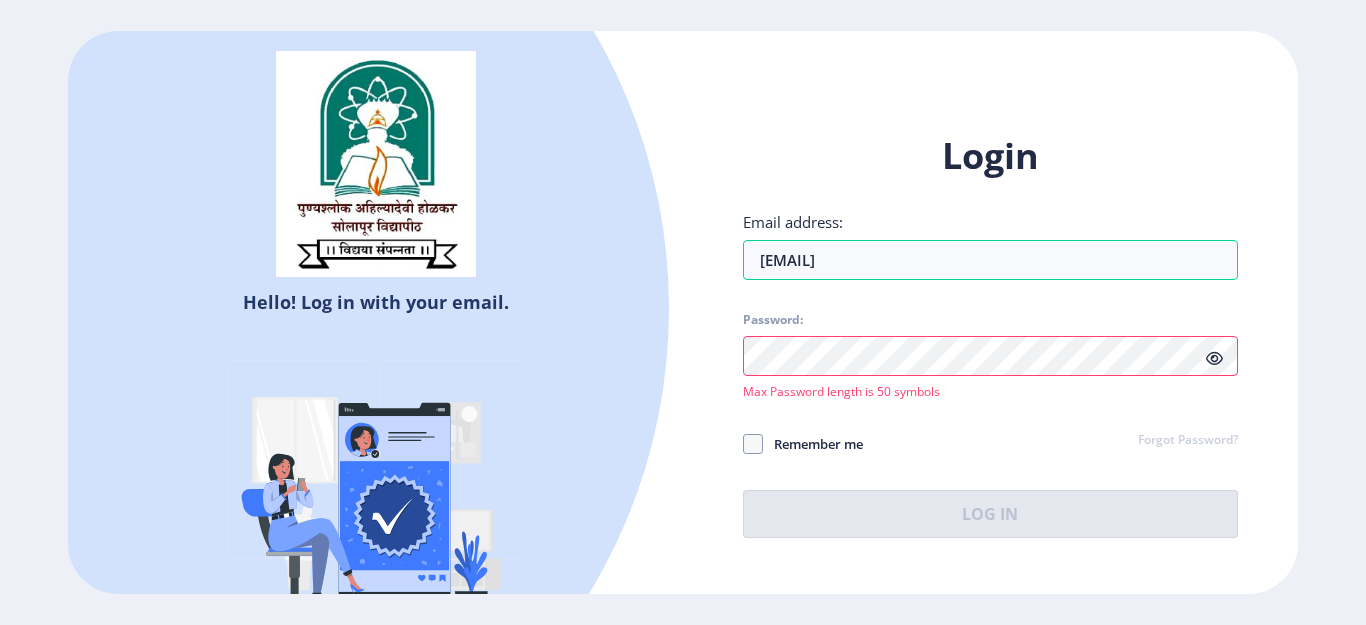 click 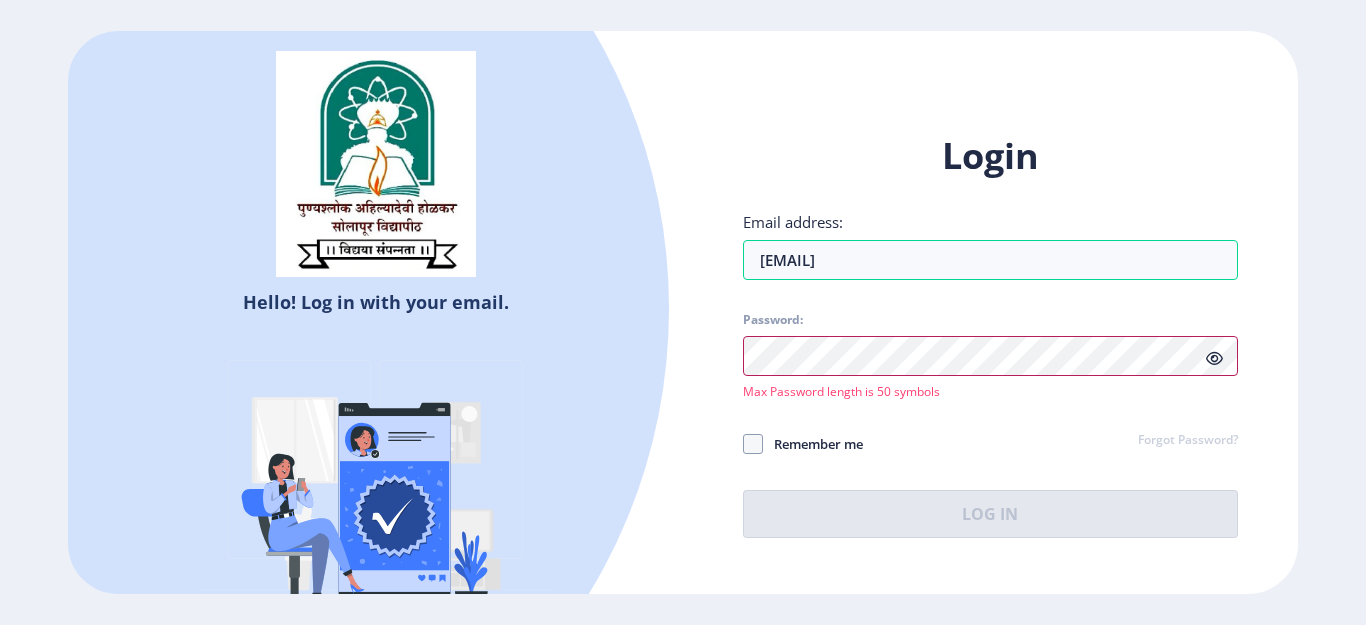 drag, startPoint x: 1217, startPoint y: 372, endPoint x: 673, endPoint y: 364, distance: 544.05884 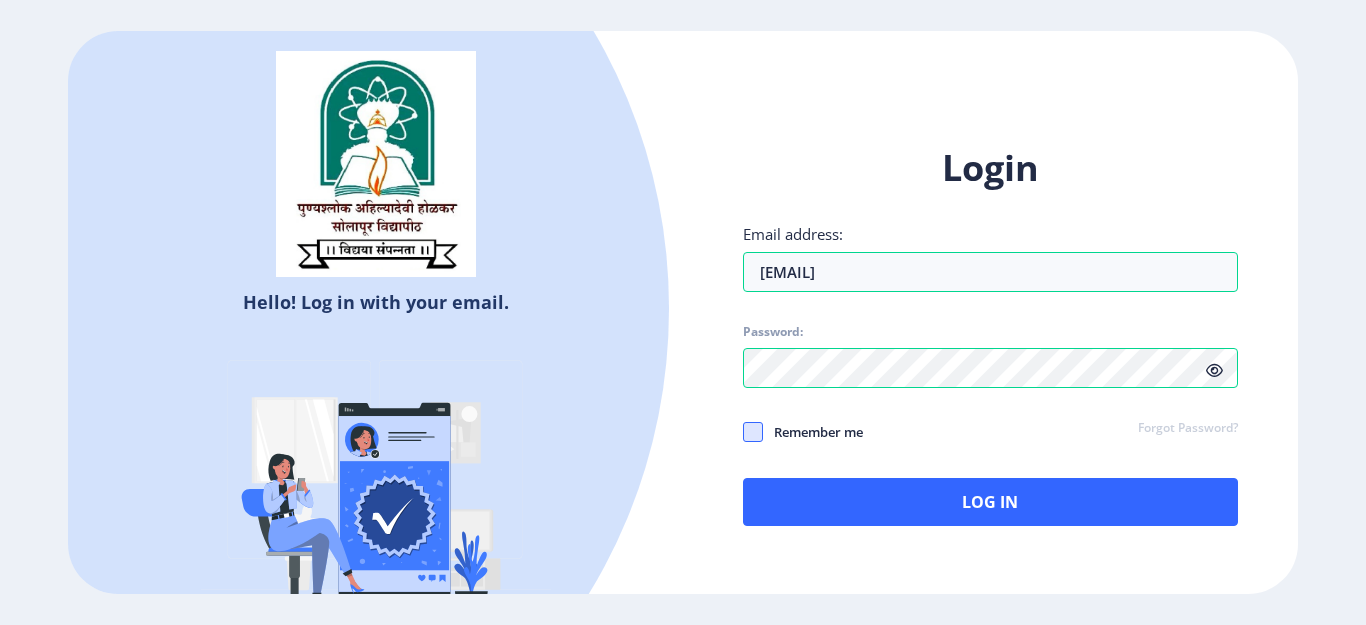 click 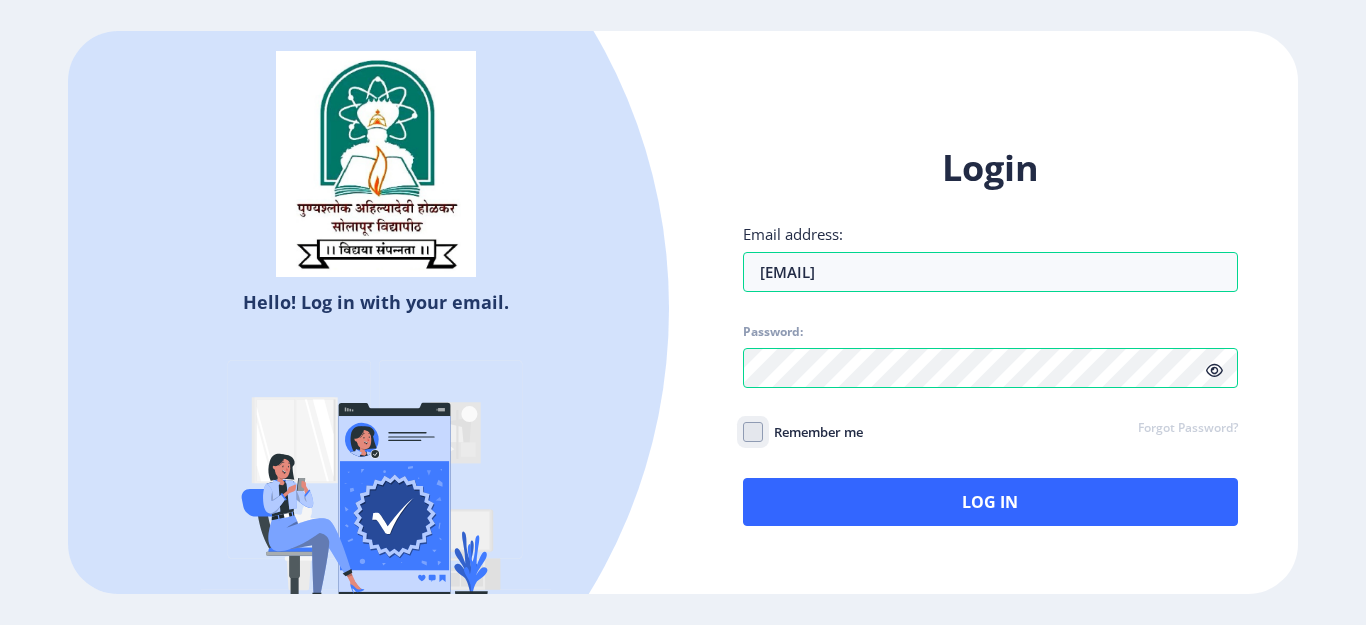 click on "Remember me" 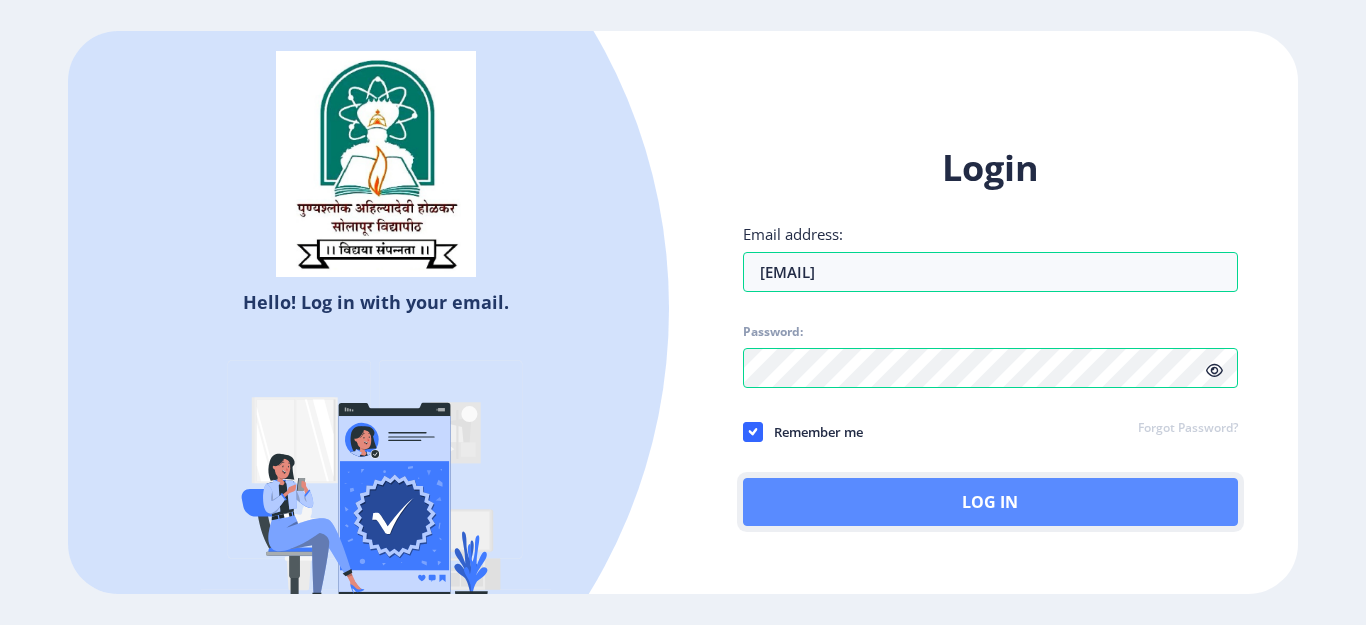 click on "Log In" 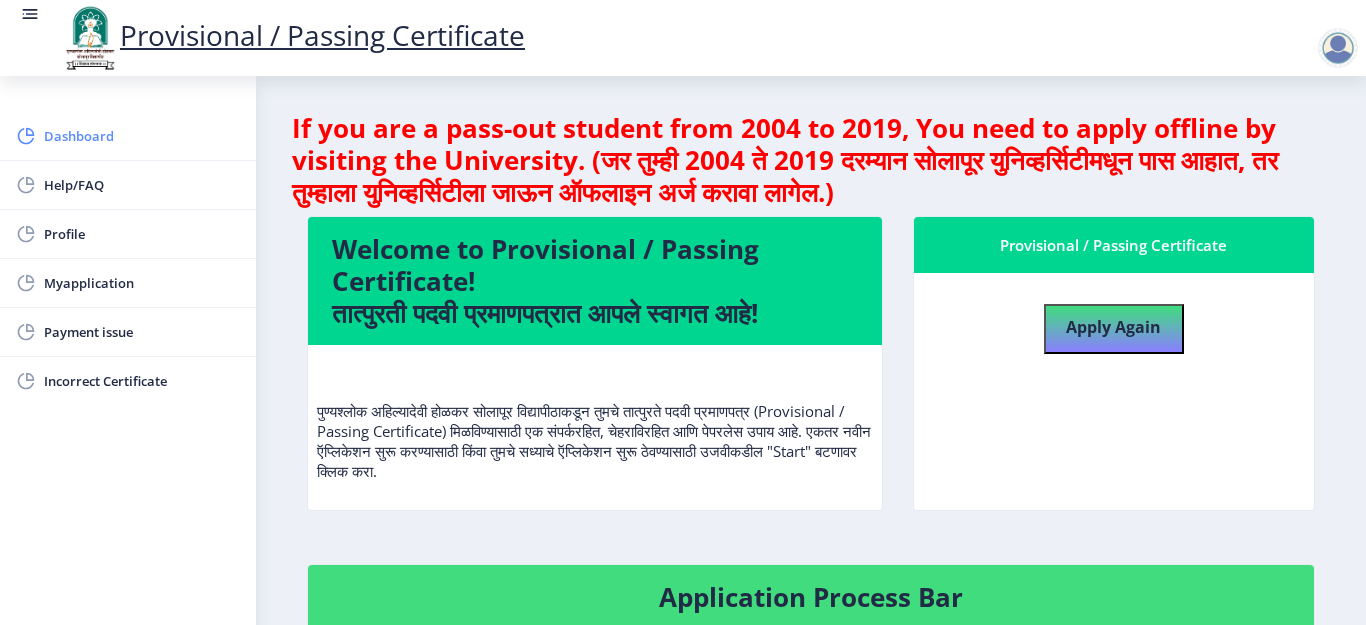 click on "Dashboard" 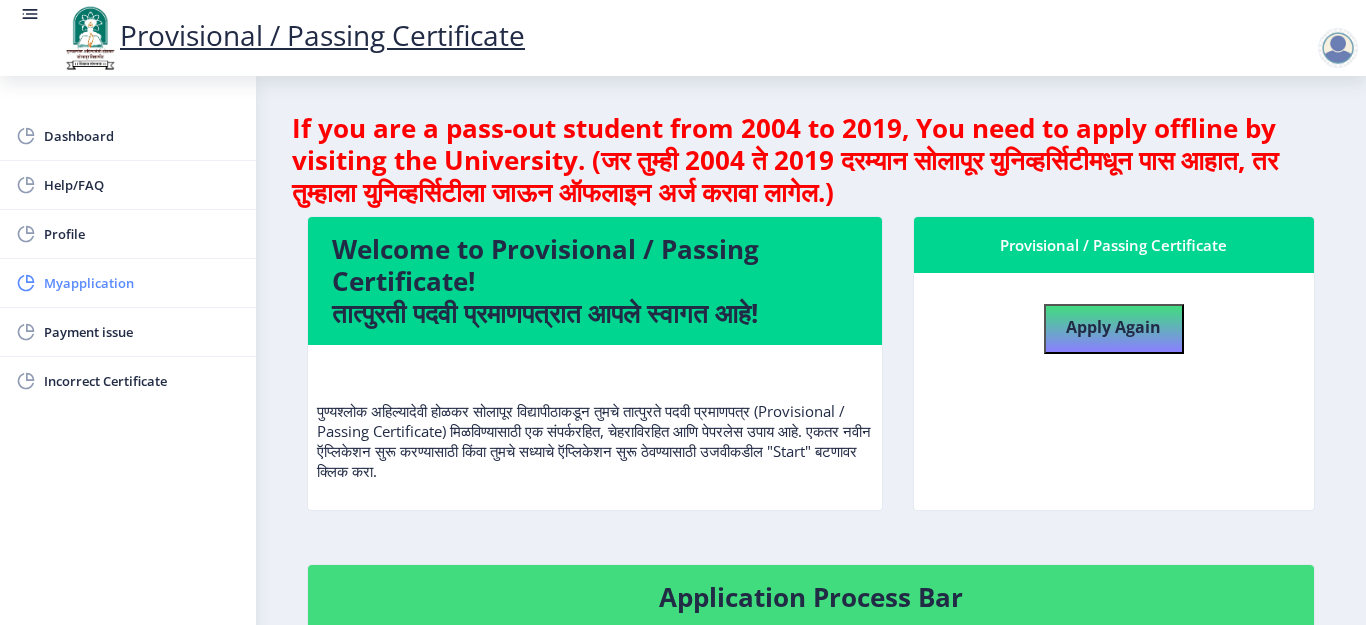 click on "Myapplication" 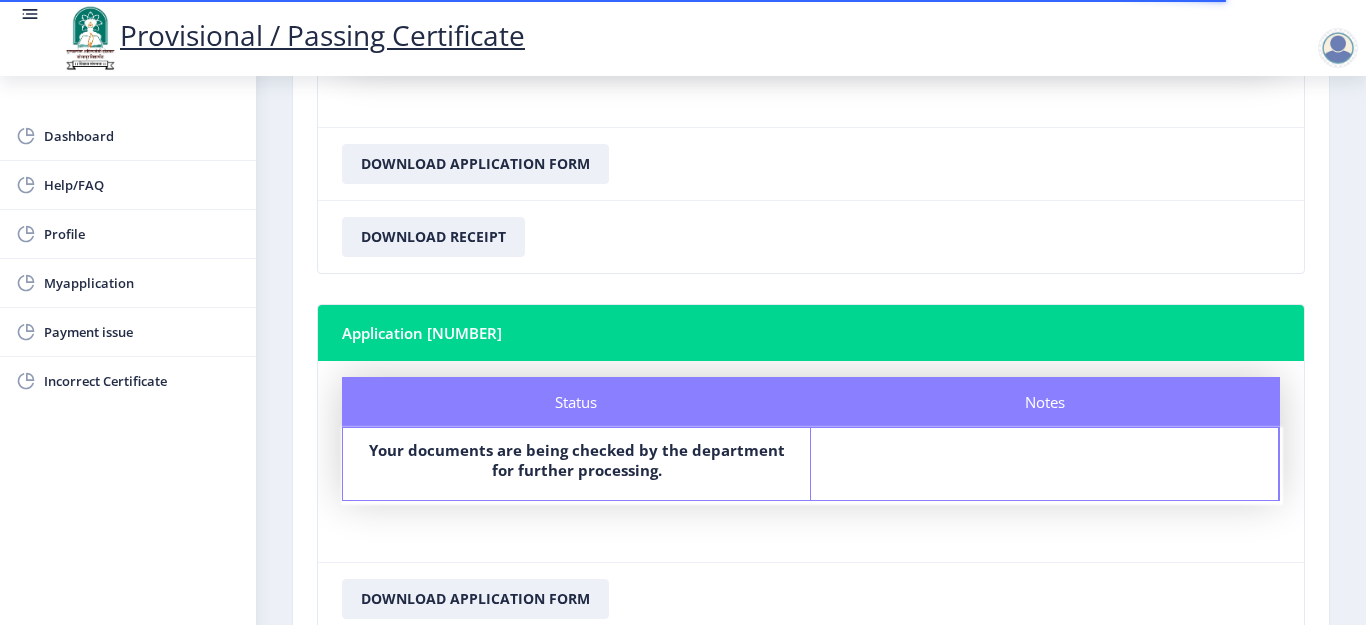 scroll, scrollTop: 300, scrollLeft: 0, axis: vertical 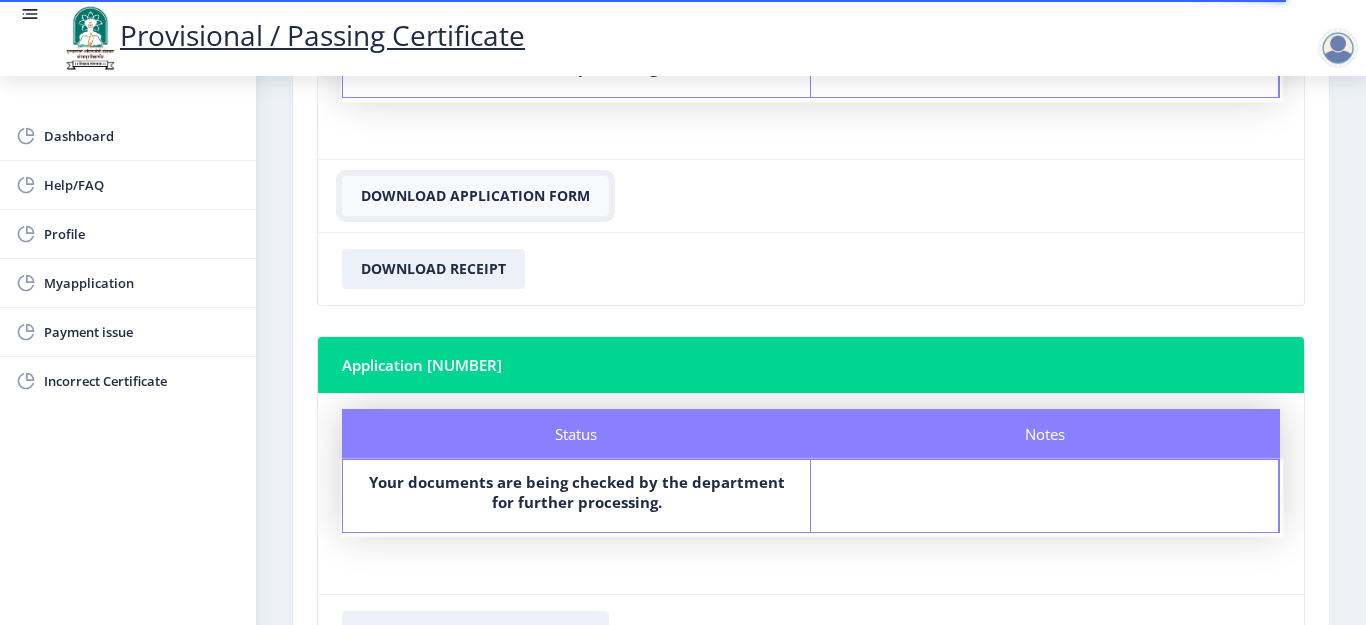 click on "Download Application Form" 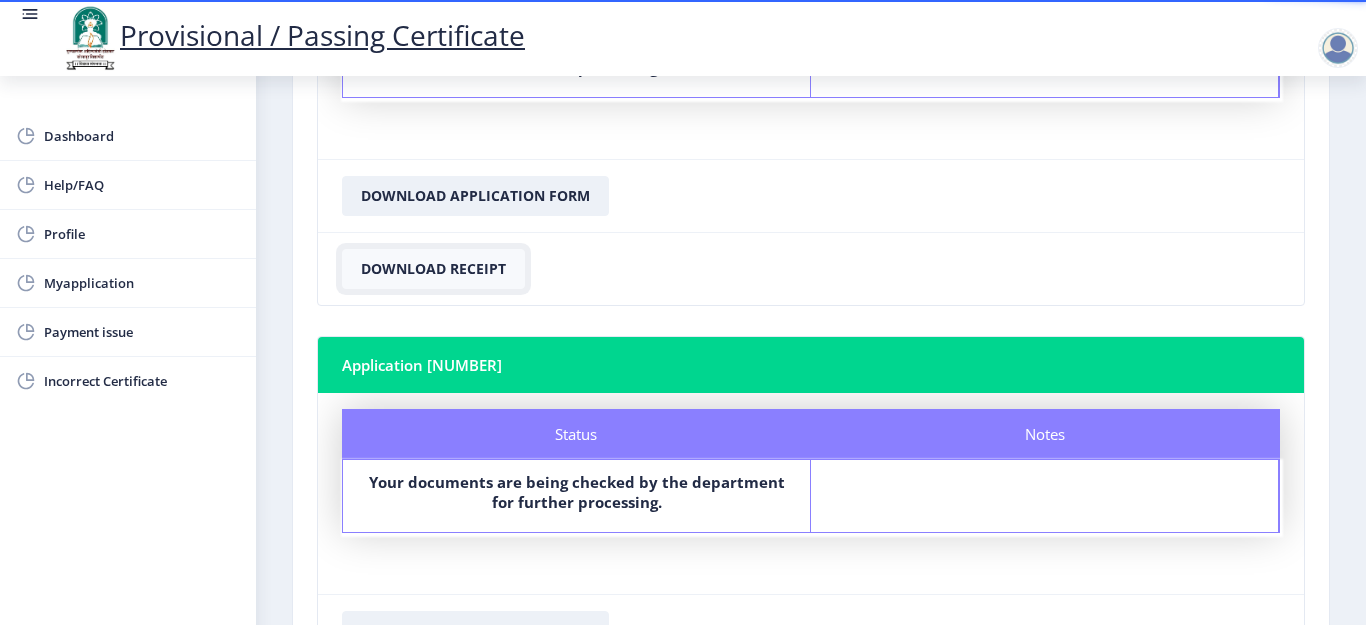 click on "Download Receipt" 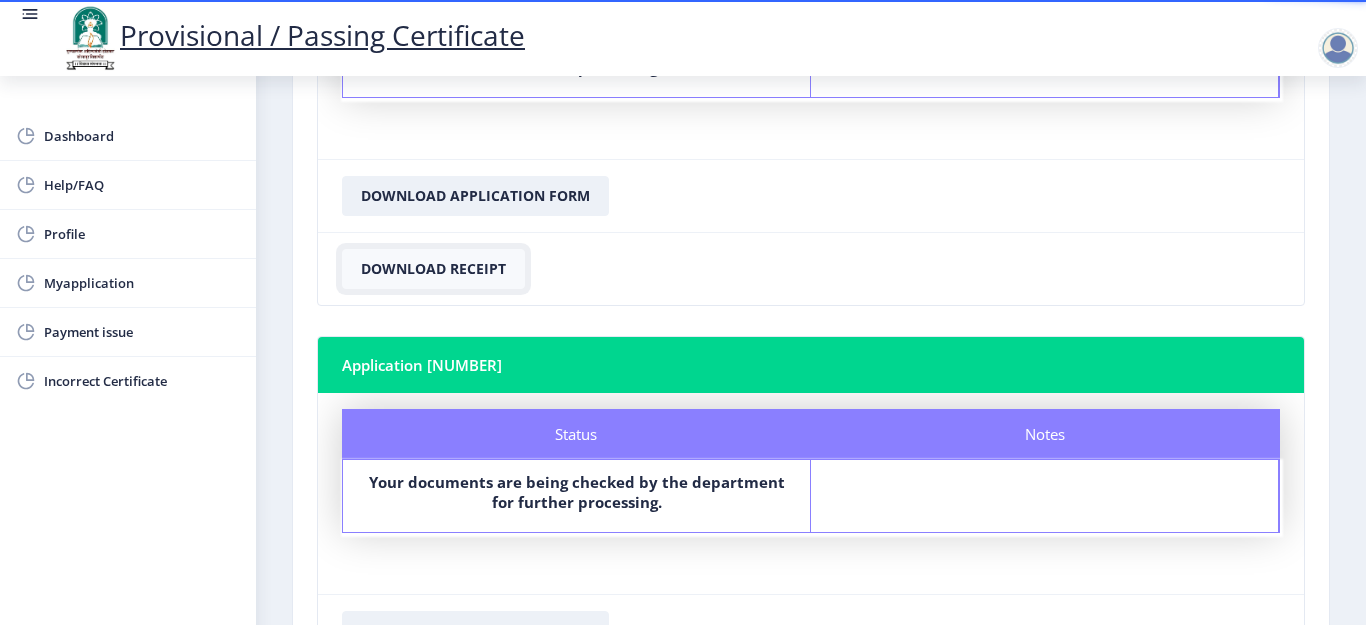 click on "Download Receipt" 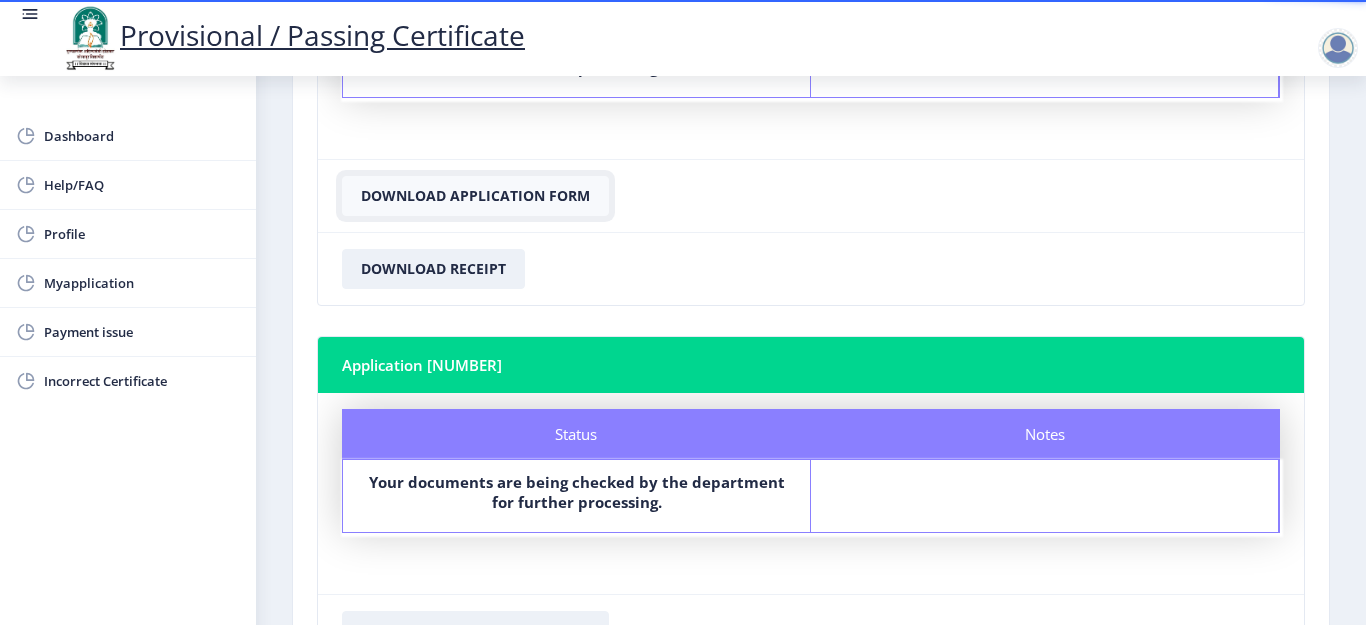 click on "Download Application Form" 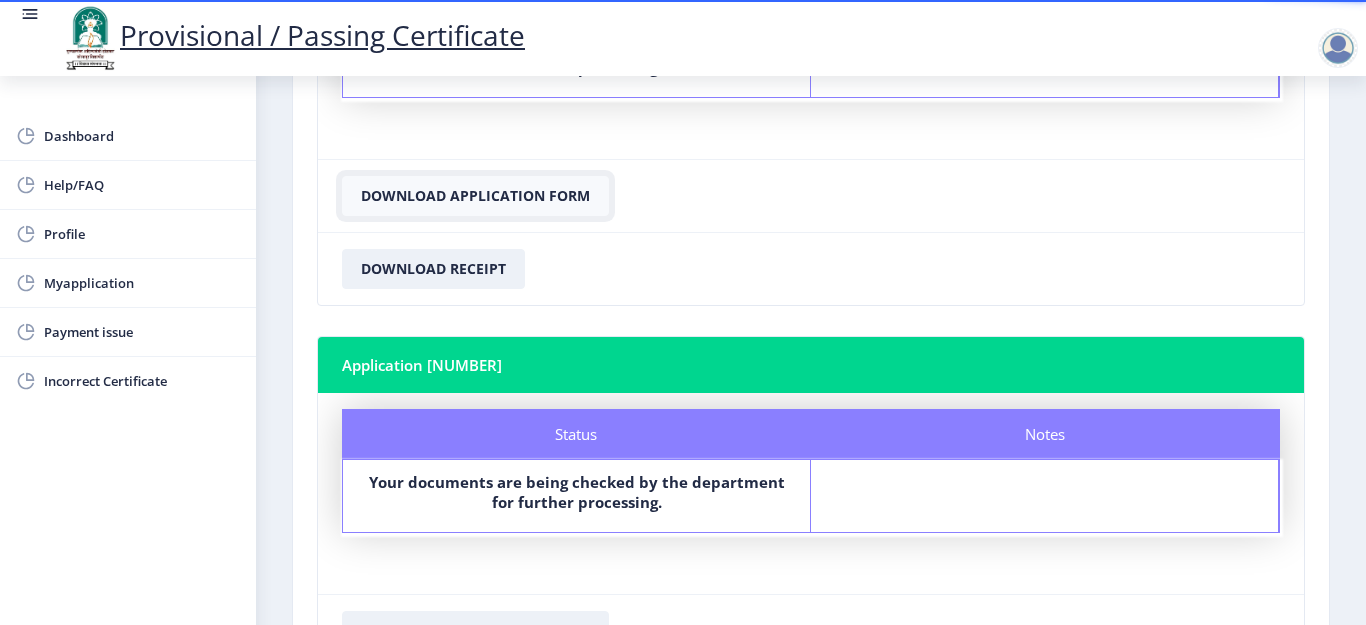click on "Download Application Form" 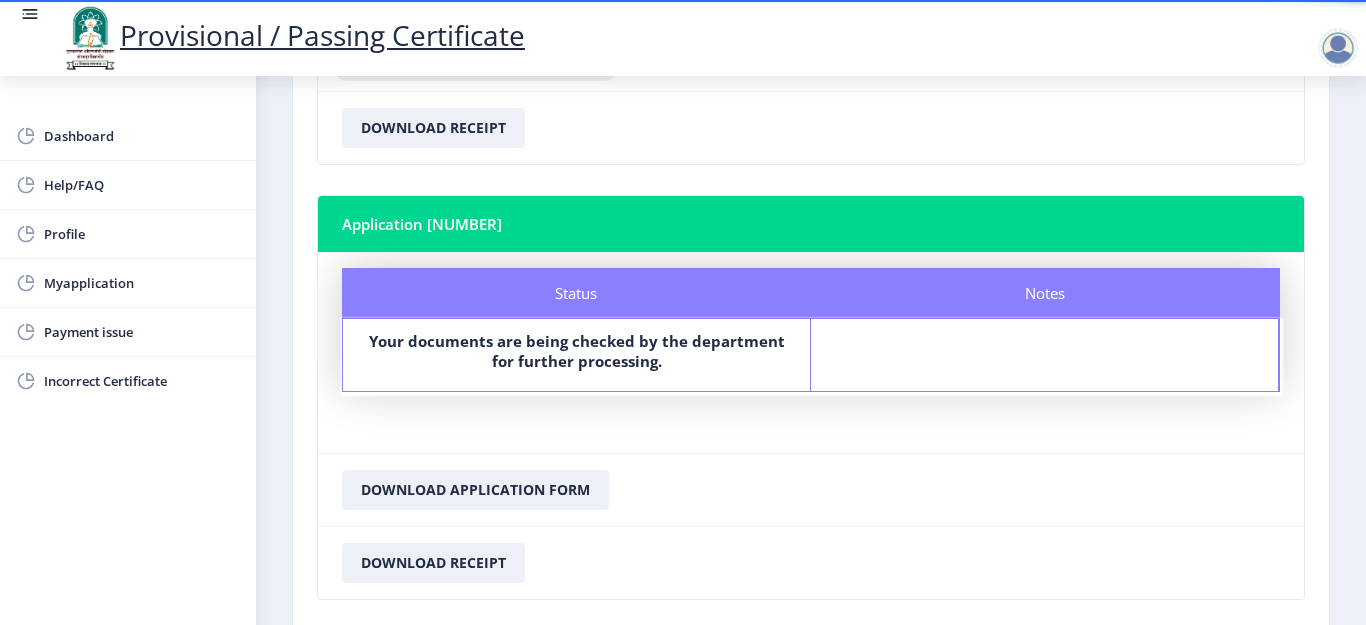 scroll, scrollTop: 566, scrollLeft: 0, axis: vertical 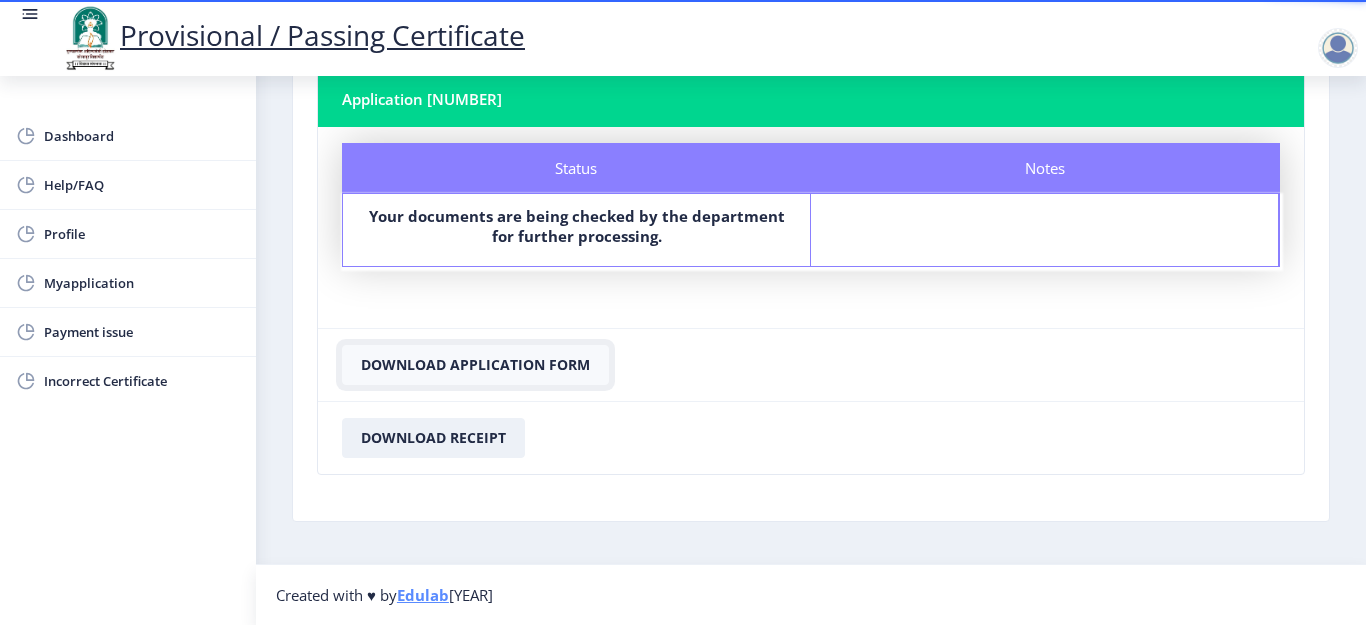 click on "Download Application Form" 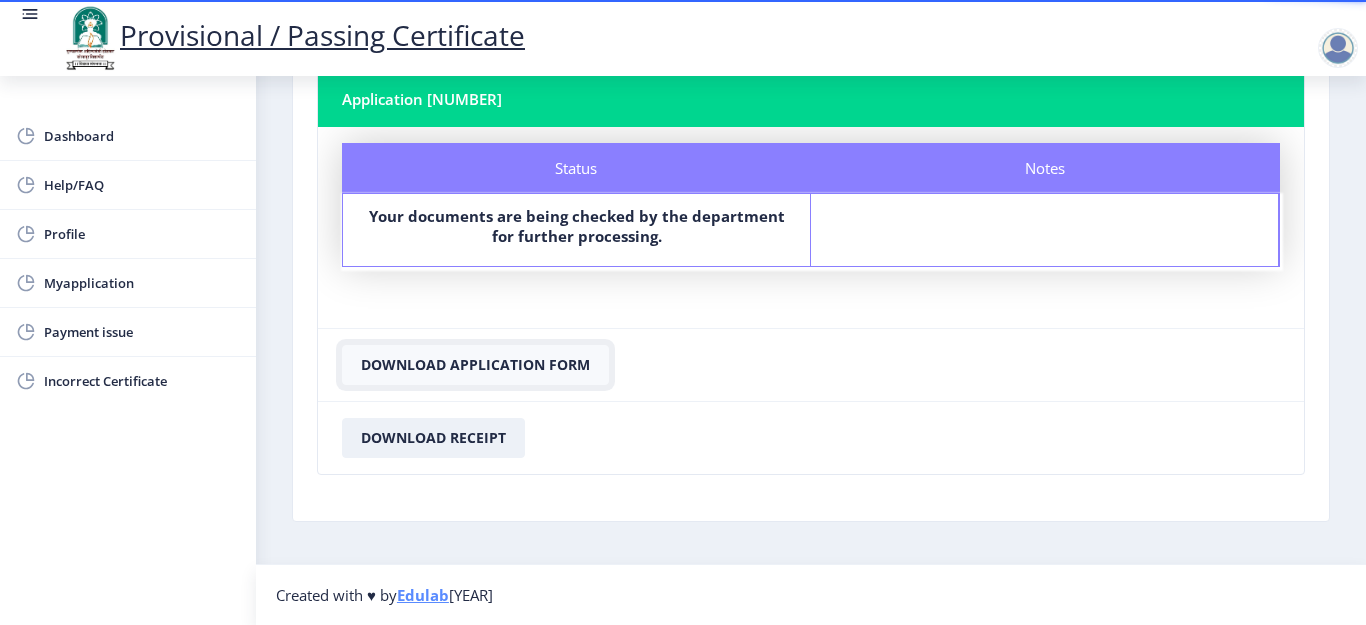 click on "Download Application Form" 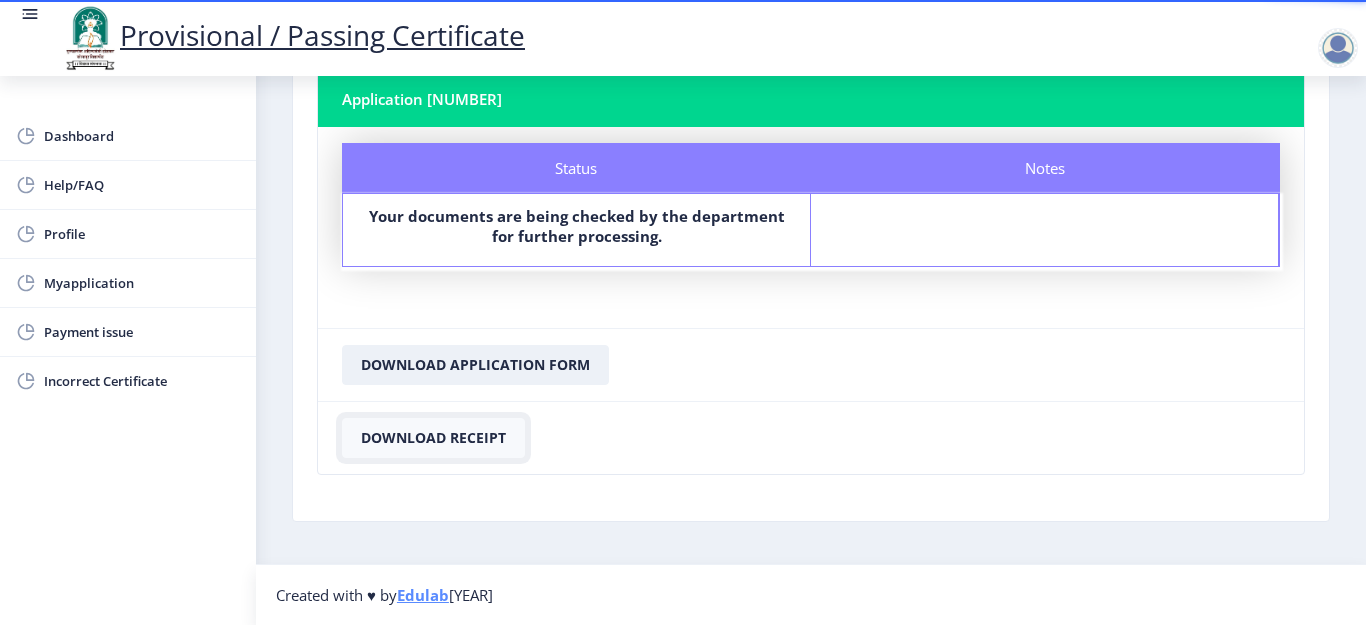 click on "Download Receipt" 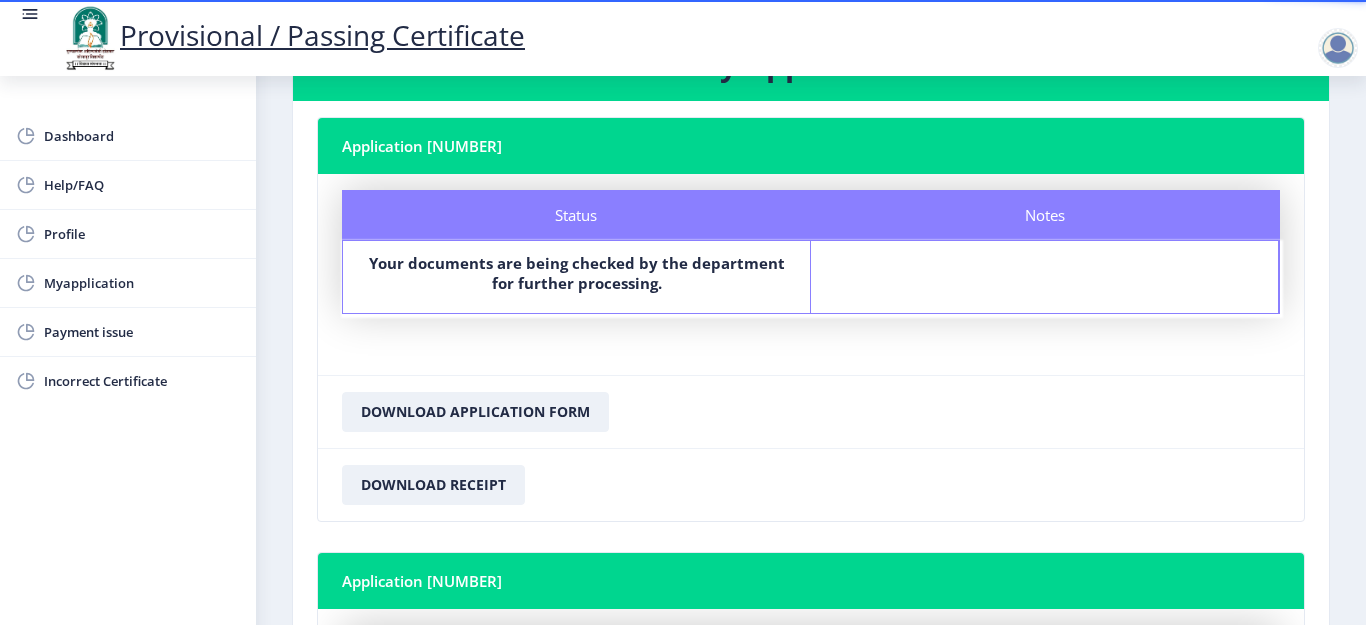 scroll, scrollTop: 0, scrollLeft: 0, axis: both 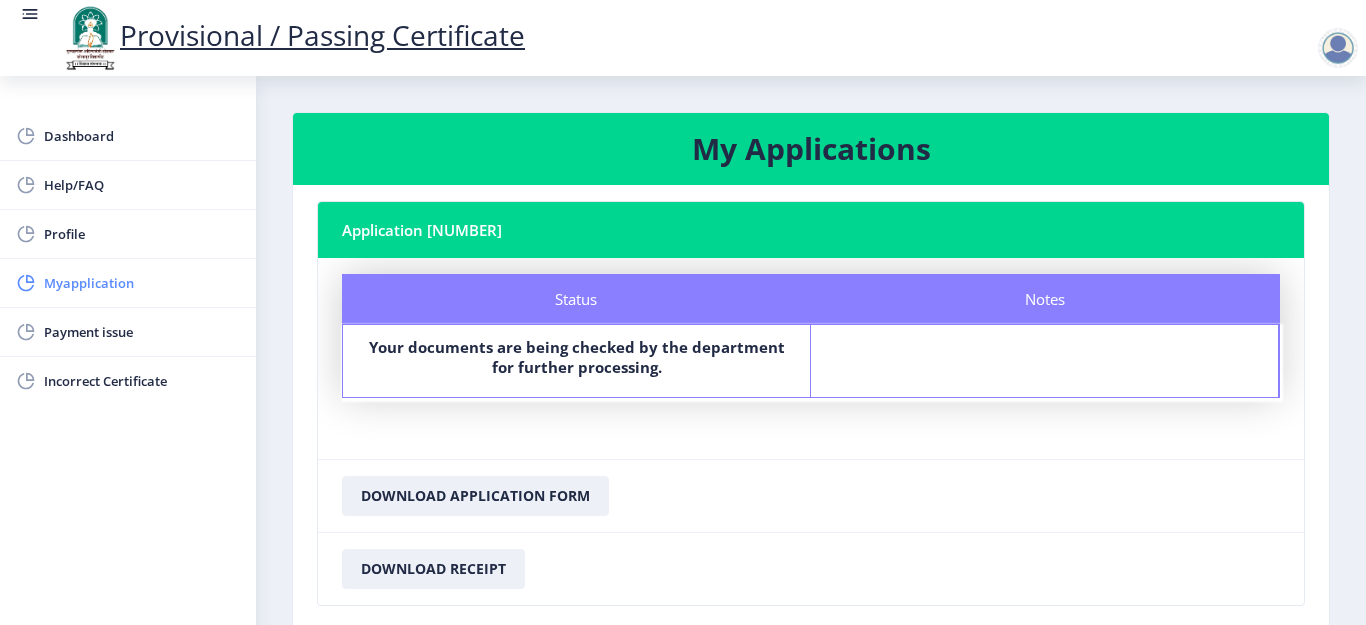 click on "Myapplication" 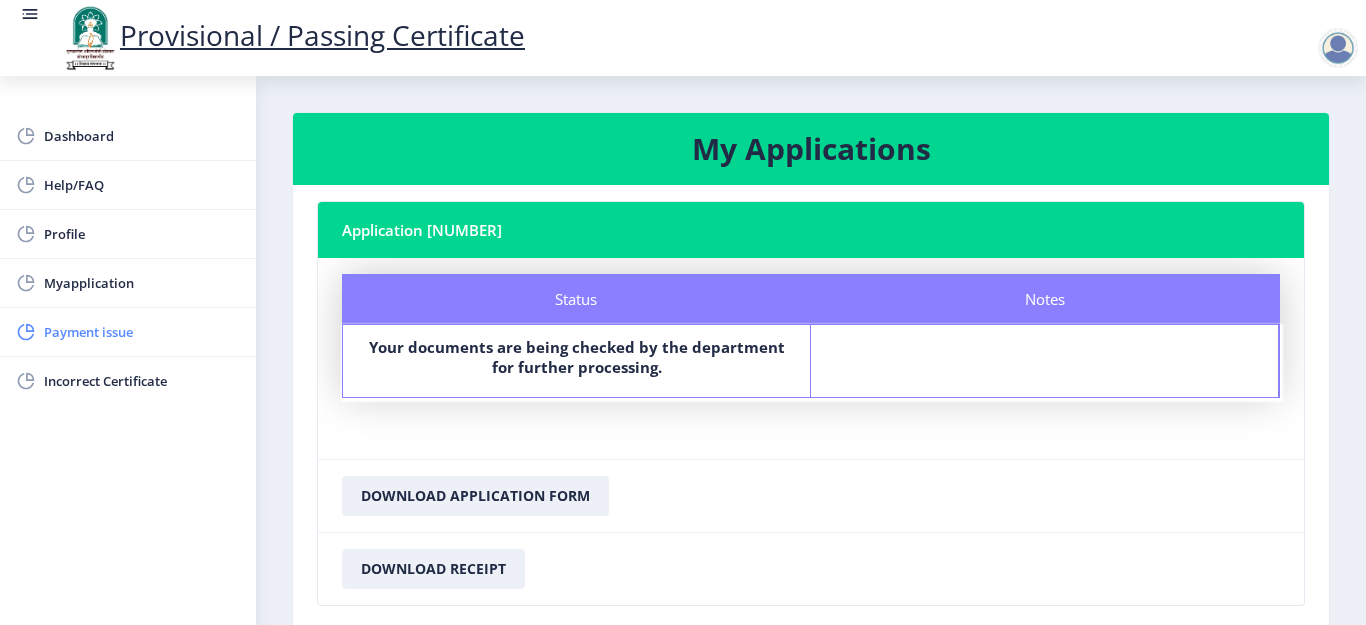 click on "Payment issue" 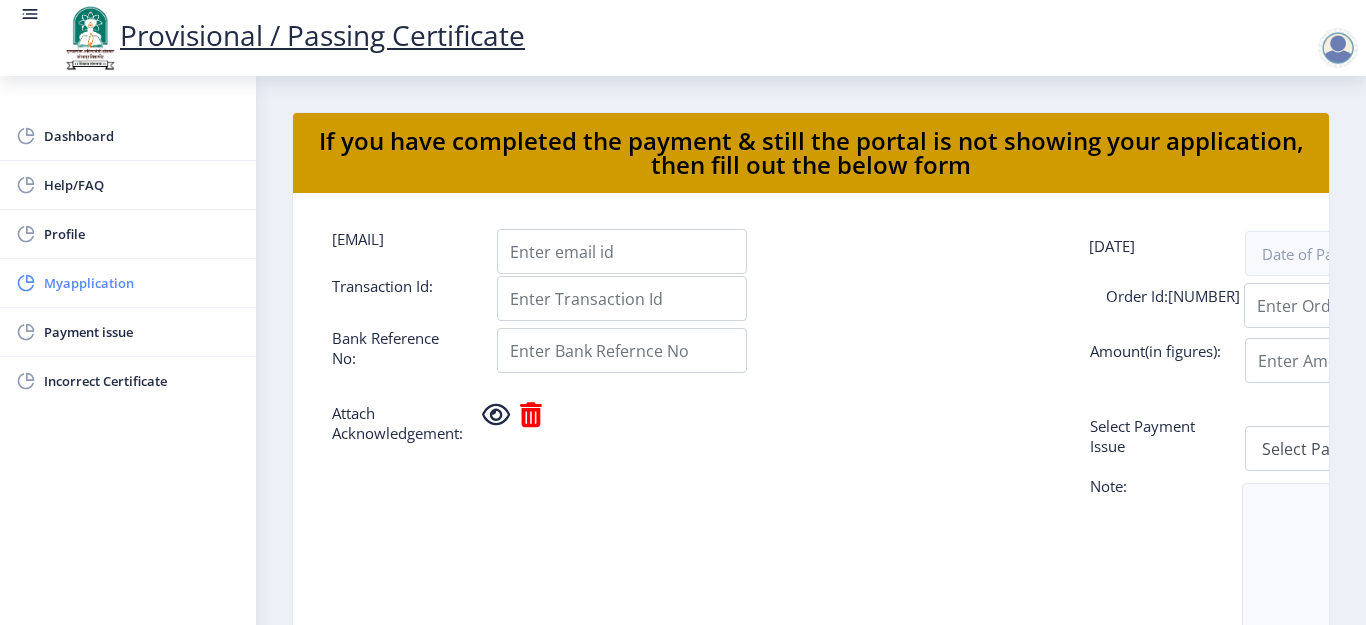 click on "Myapplication" 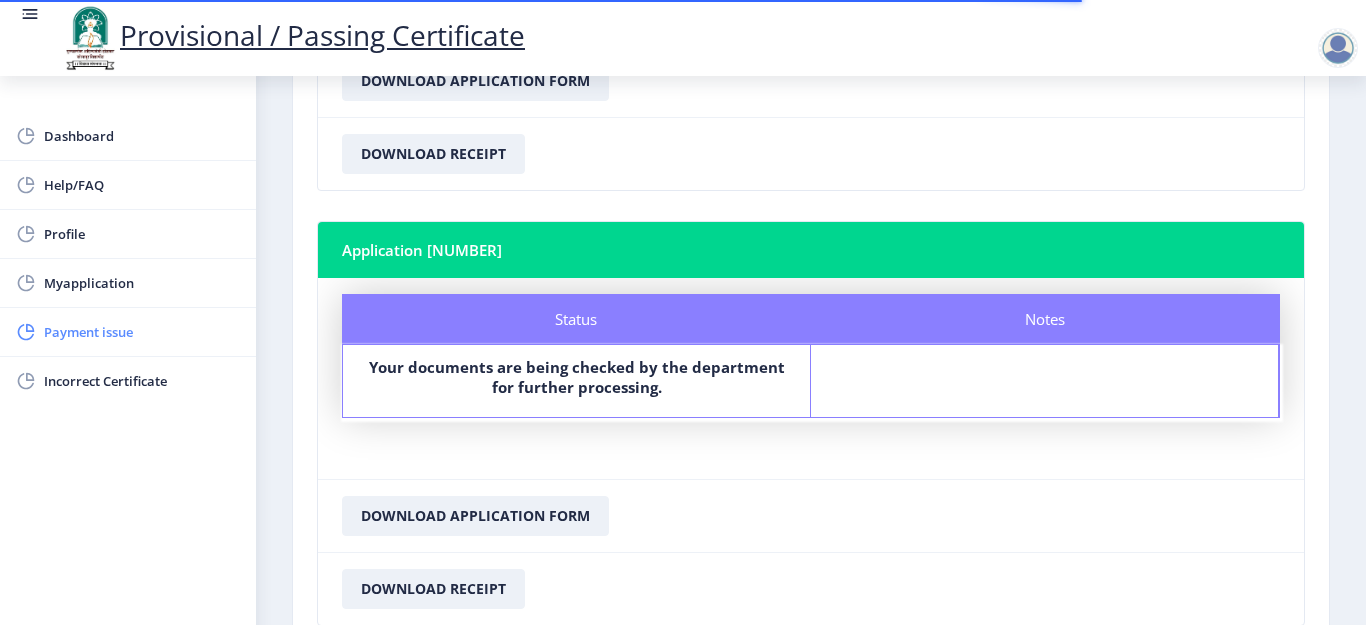 scroll, scrollTop: 0, scrollLeft: 0, axis: both 